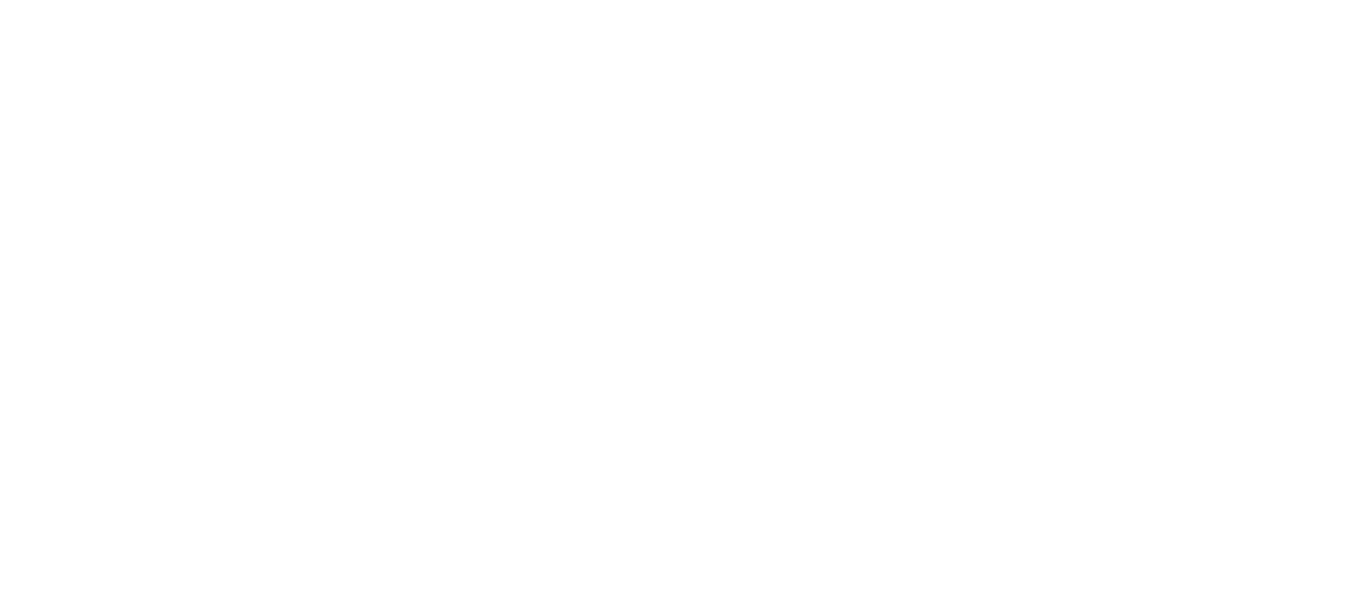 scroll, scrollTop: 0, scrollLeft: 0, axis: both 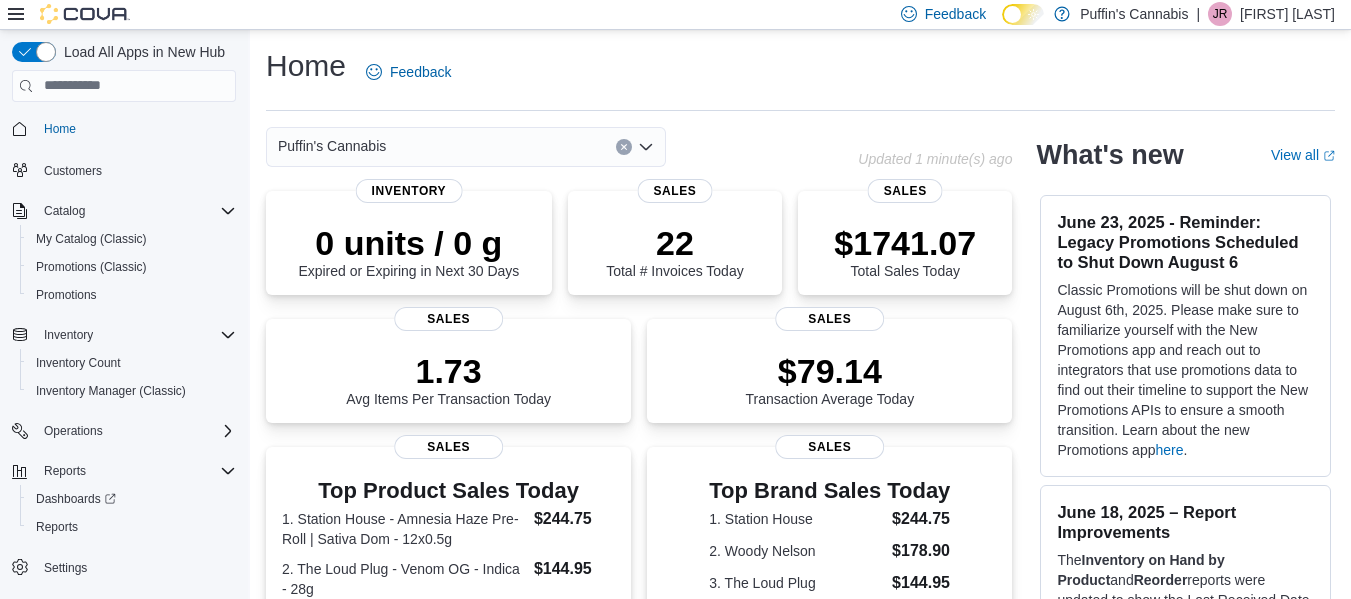 click on "Home Feedback Puffin's Cannabis Updated 1 minute(s) ago 0 units / 0 g Expired or Expiring in Next 30 Days Inventory 22 Total # Invoices Today Sales $1741.07 Total Sales Today Sales 1.73 Avg Items Per Transaction Today Sales $79.14 Transaction Average Today Sales Top Product Sales Today 1. Station House - Amnesia Haze Pre-Roll | Sativa Dom - 12x0.5g $244.75 2. The Loud Plug - Venom OG - Indica - 28g $144.95 3. Carmel - Animal Face | Sativa Dom - 14g $129.95 4. BOLD - Root Beer Float Pre-Roll - Indica - 7x0.5g $116.85 5. Woody Nelson - Country Club - Hybrid - 14g $114.95 Sales Top Brand Sales Today 1. Station House $244.75 2. Woody Nelson $178.90 3. The Loud Plug $144.95 4. Carmel $129.95 5. BOLD $116.85 Sales Average Transactions per Hour Sales What's new View all (opens in a new tab or window) June 23, 2025 - Reminder: Legacy Promotions Scheduled to Shut Down August 6 here . June 18, 2025 – Report Improvements The  Inventory on Hand by Product  and  Reorder Promotions  and  Inventory Count Search will now" at bounding box center (800, 619) 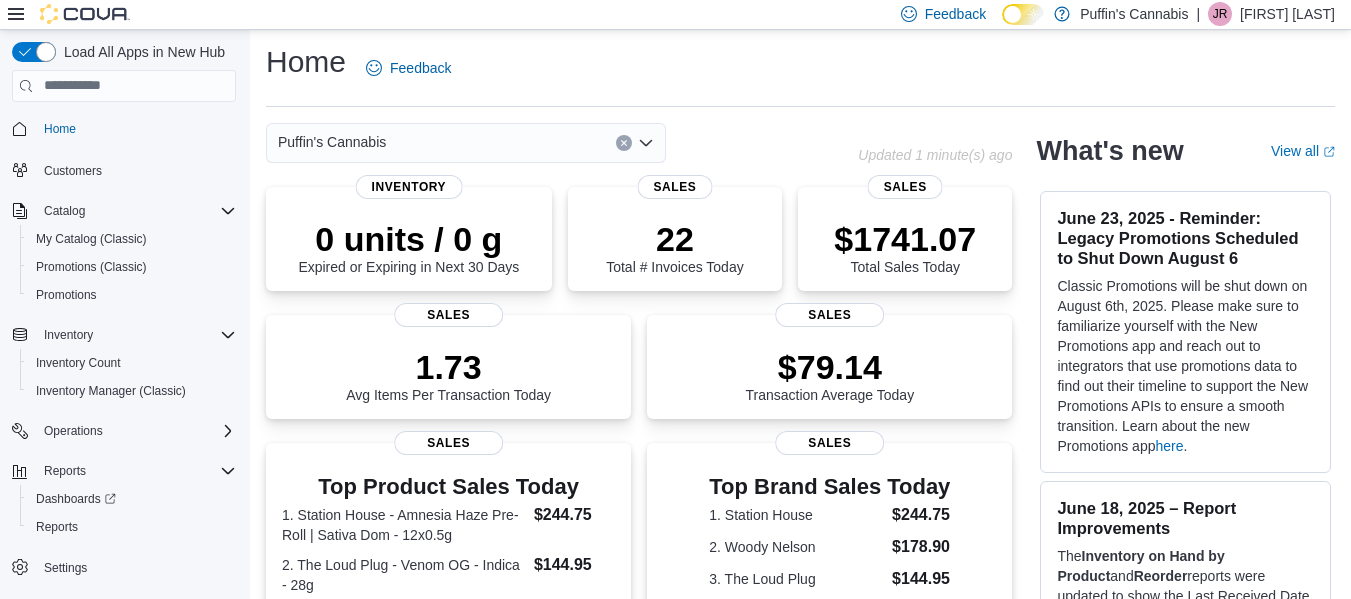 scroll, scrollTop: 0, scrollLeft: 0, axis: both 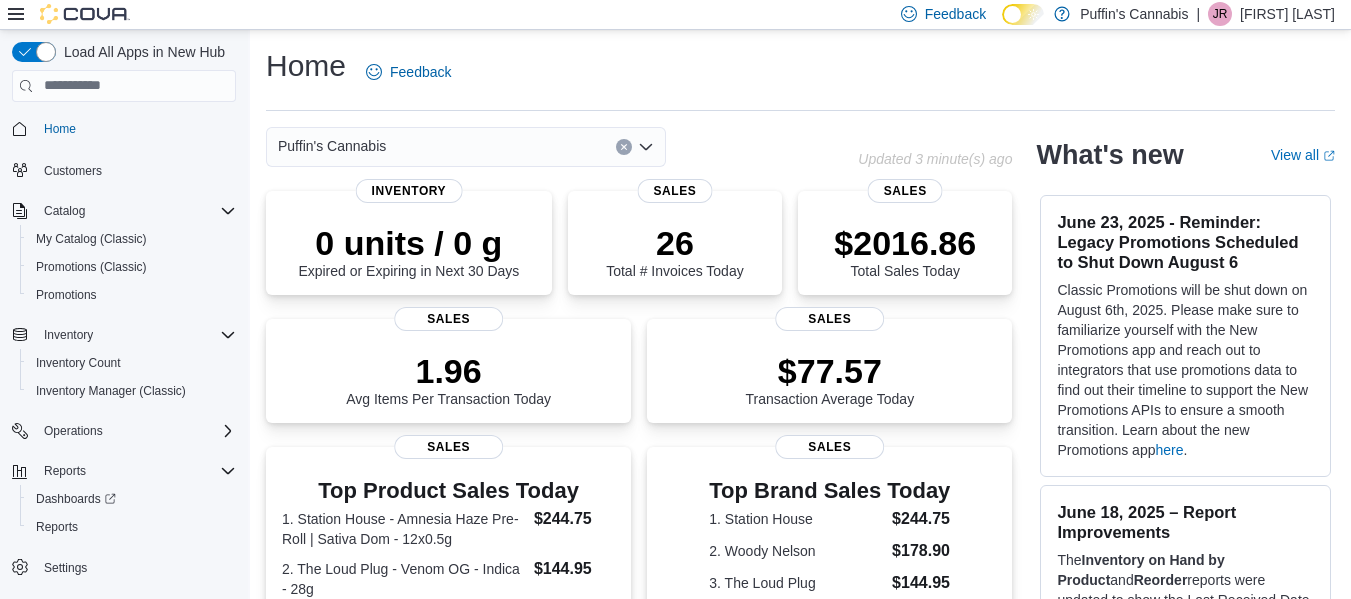 click on "Puffin's Cannabis" at bounding box center [562, 147] 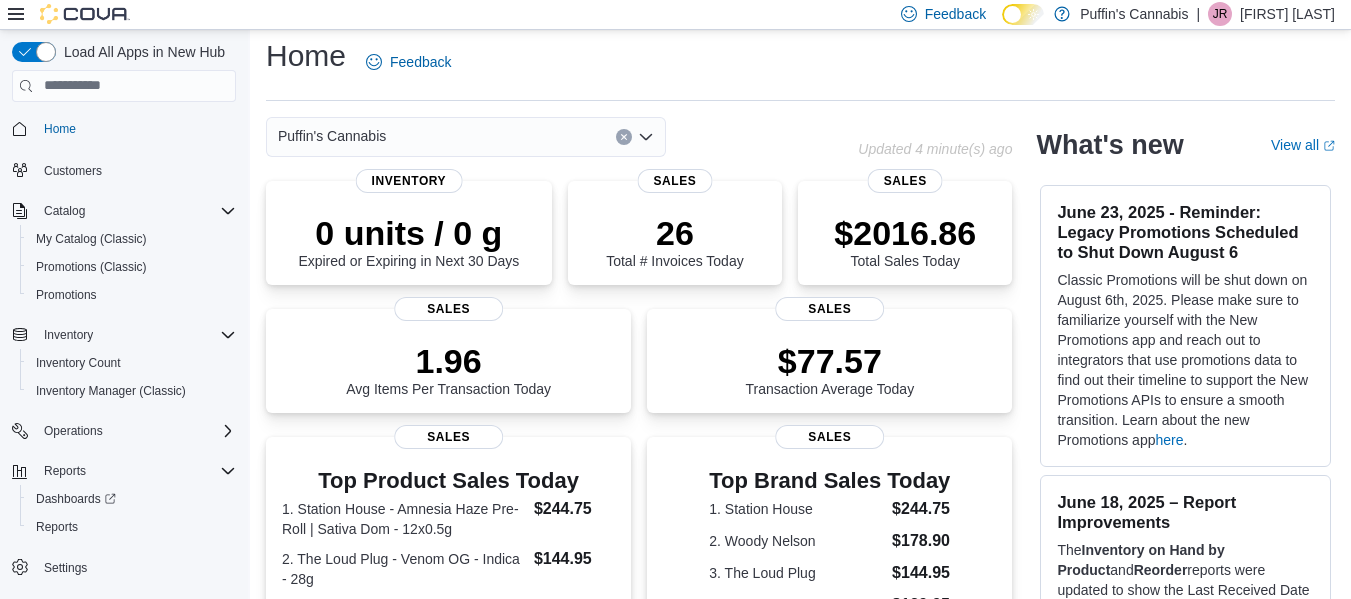 scroll, scrollTop: 0, scrollLeft: 0, axis: both 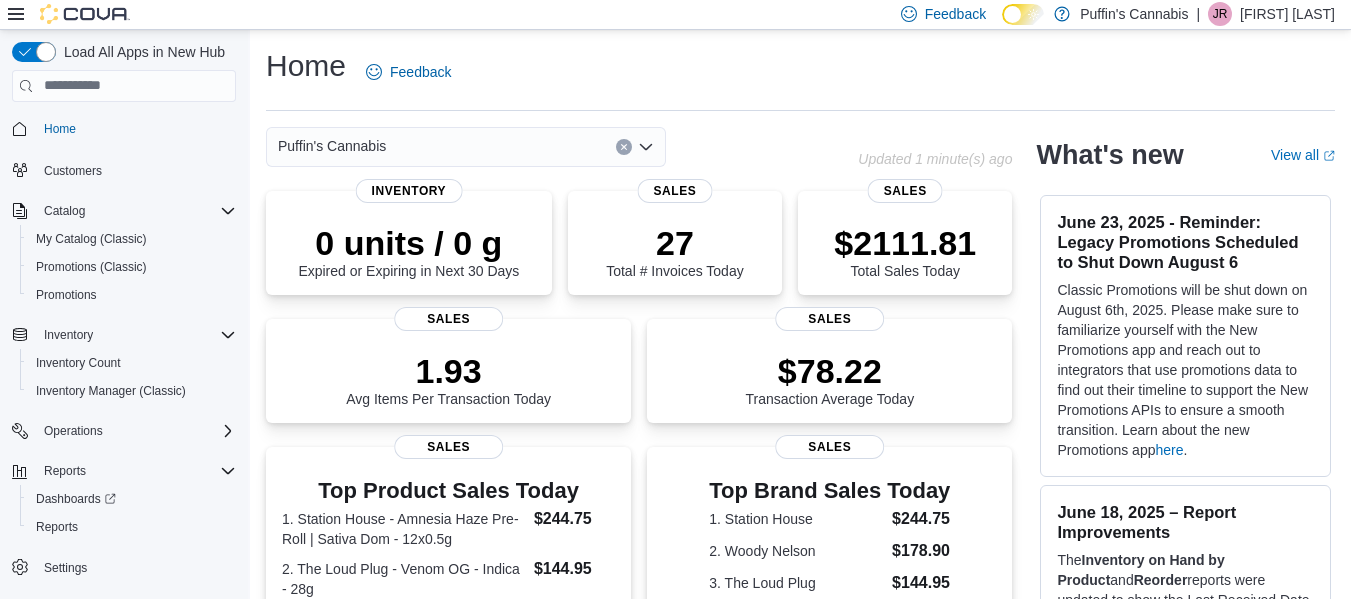 click on "Home Feedback Puffin's Cannabis Updated 1 minute(s) ago 0 units / 0 g Expired or Expiring in Next 30 Days Inventory 27 Total # Invoices Today Sales $2111.81 Total Sales Today Sales 1.93 Avg Items Per Transaction Today Sales $78.22 Transaction Average Today Sales Top Product Sales Today 1. Station House - Amnesia Haze Pre-Roll | Sativa Dom - 12x0.5g $244.75 2. The Loud Plug - Venom OG - Indica - 28g $144.95 3. Carmel - Animal Face | Sativa Dom - 14g $129.95 4. BOLD - Root Beer Float Pre-Roll - Indica - 7x0.5g $116.85 5. Woody Nelson - Country Club - Hybrid - 14g $114.95 Sales Top Brand Sales Today 1. Station House $244.75 2. Woody Nelson $178.90 3. The Loud Plug $144.95 4. Carmel $129.95 5. BOLD $116.85 Sales Average Transactions per Hour Sales What's new View all (opens in a new tab or window) June 23, 2025 - Reminder: Legacy Promotions Scheduled to Shut Down August 6 here . June 18, 2025 – Report Improvements The  Inventory on Hand by Product  and  Reorder Promotions  and  Inventory Count Search will now" at bounding box center (800, 619) 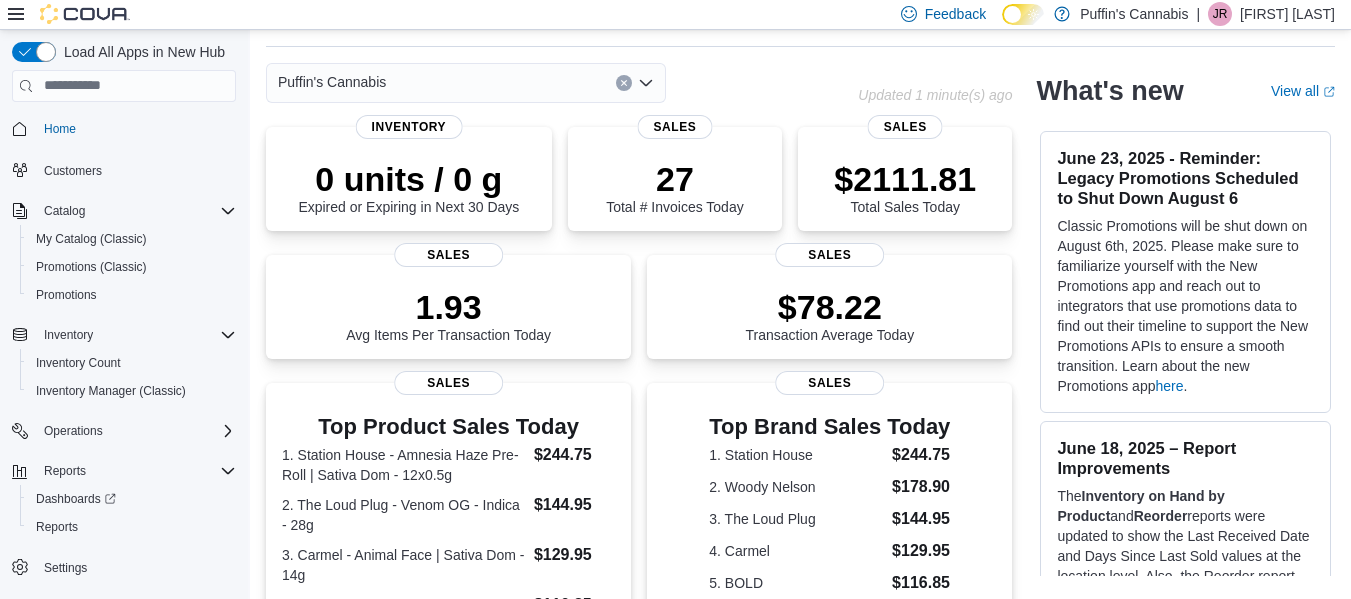 scroll, scrollTop: 0, scrollLeft: 0, axis: both 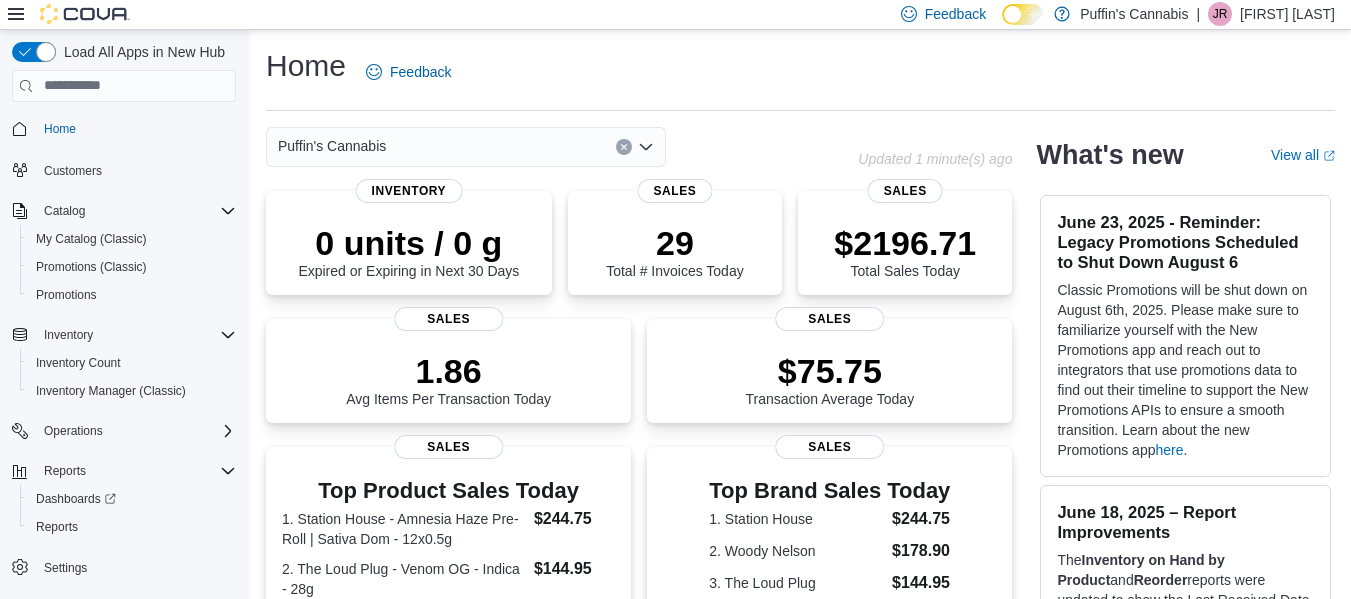 click on "Puffin's Cannabis" at bounding box center (562, 147) 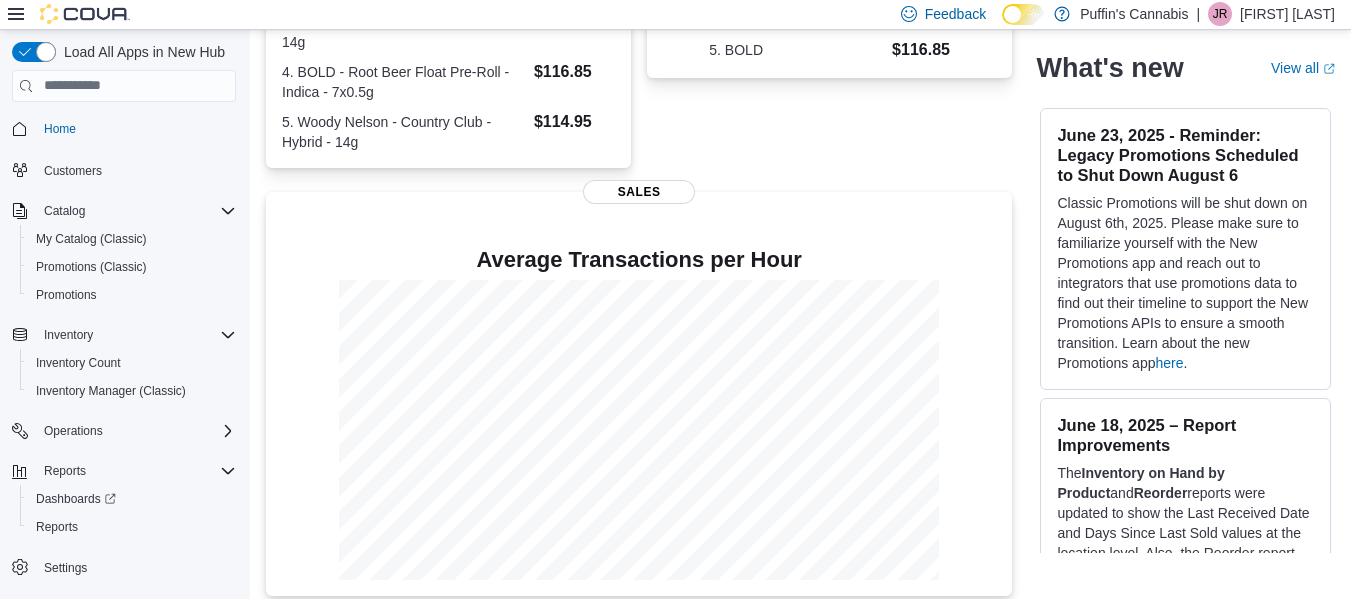 scroll, scrollTop: 610, scrollLeft: 0, axis: vertical 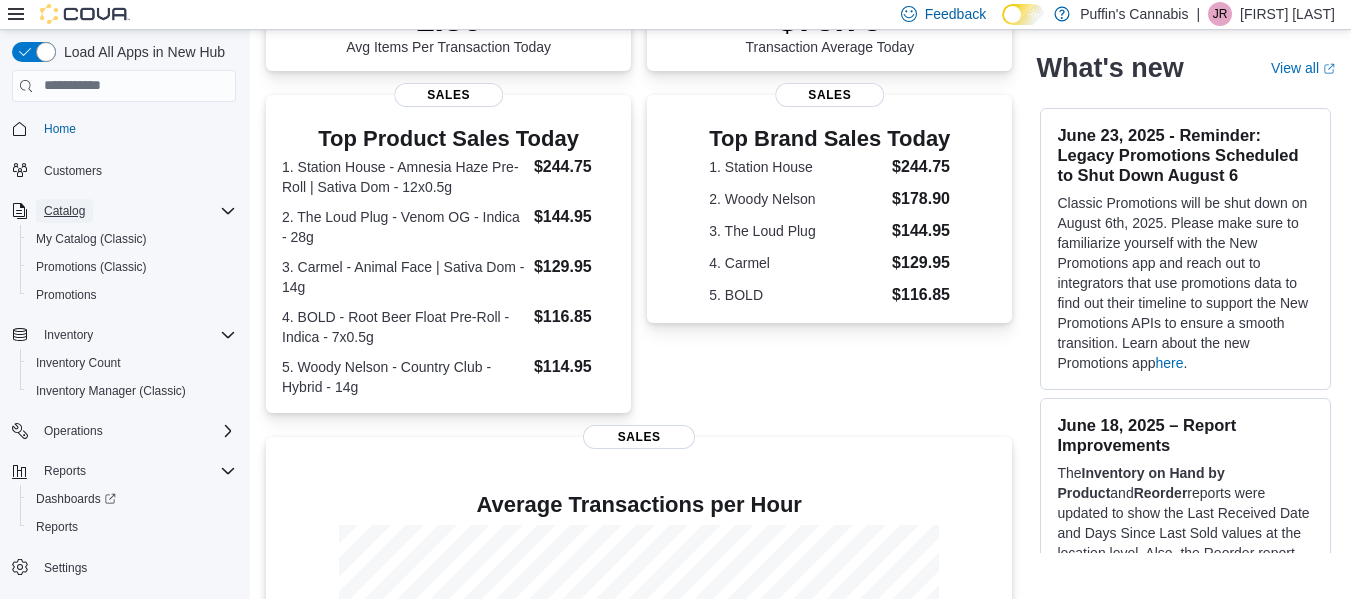 click on "Catalog" at bounding box center (64, 211) 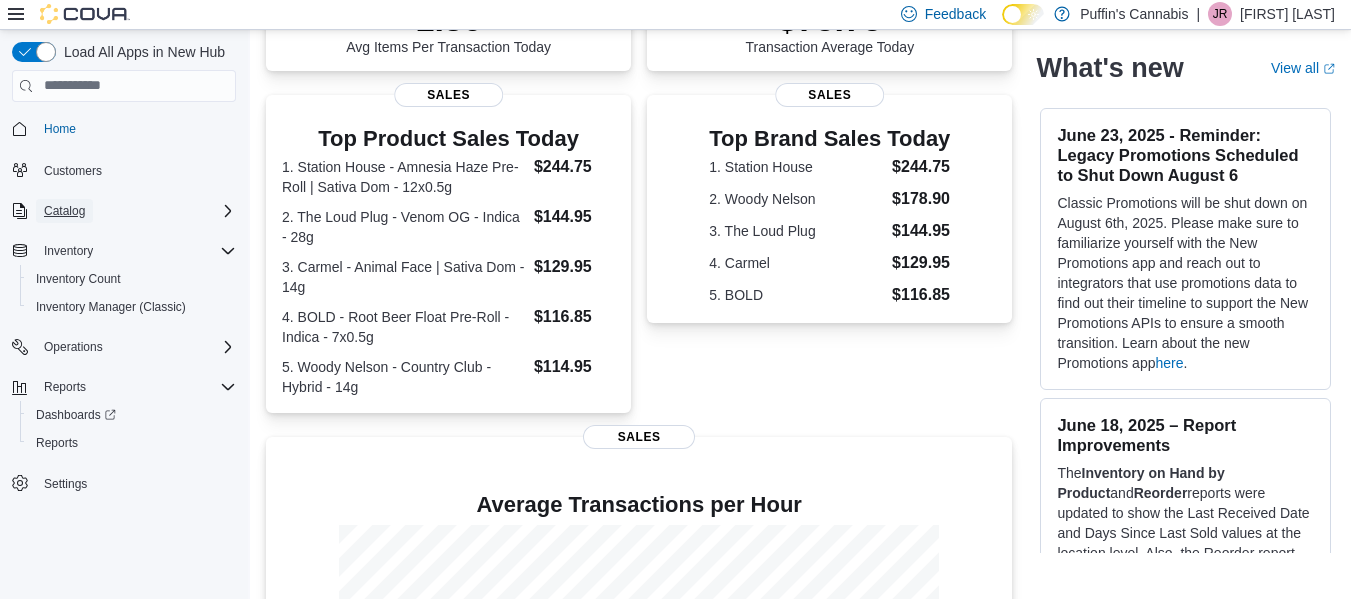 click on "Catalog" at bounding box center (64, 211) 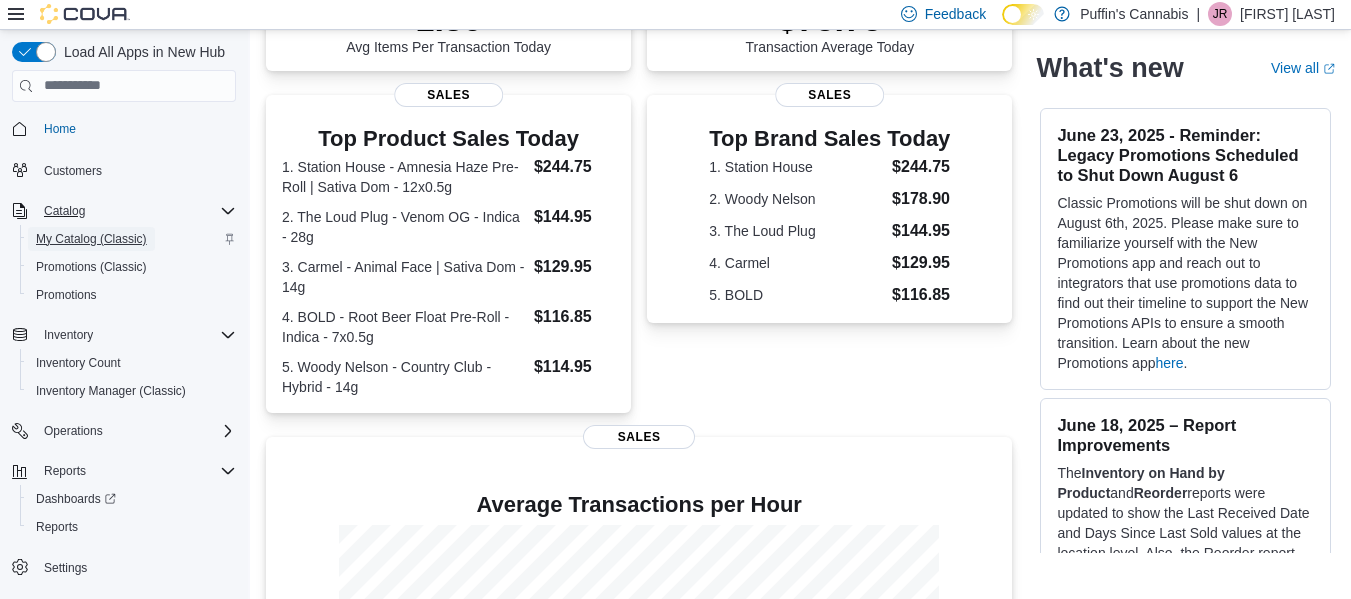 click on "My Catalog (Classic)" at bounding box center (91, 239) 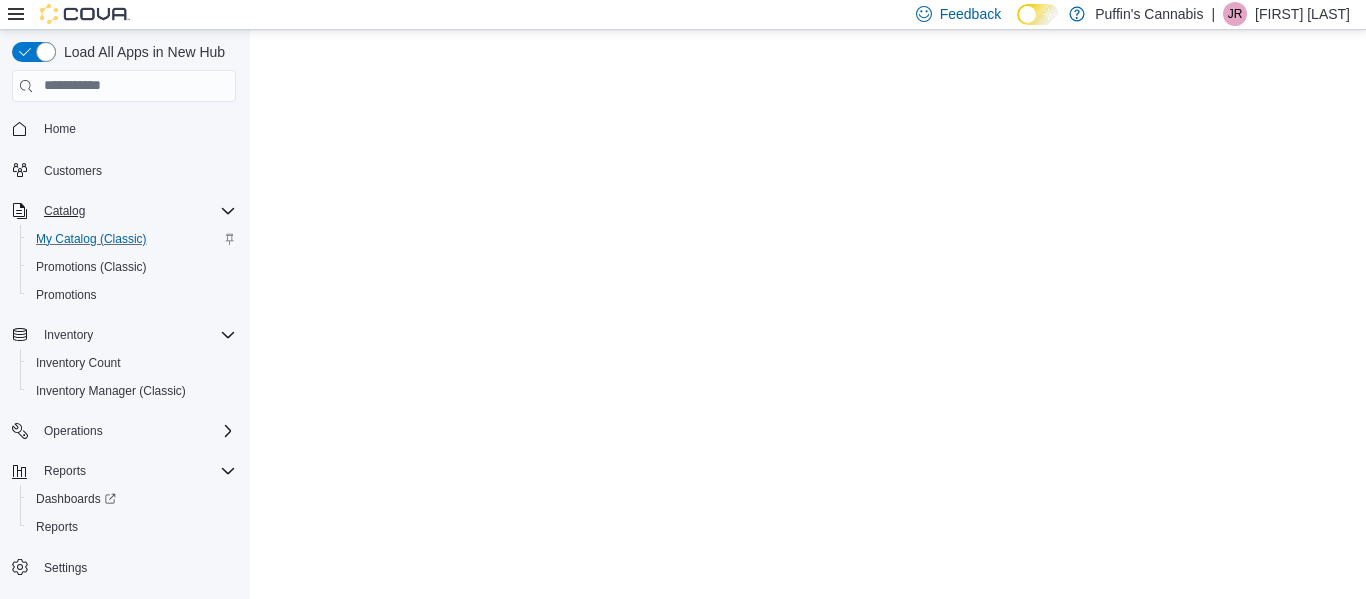 scroll, scrollTop: 0, scrollLeft: 0, axis: both 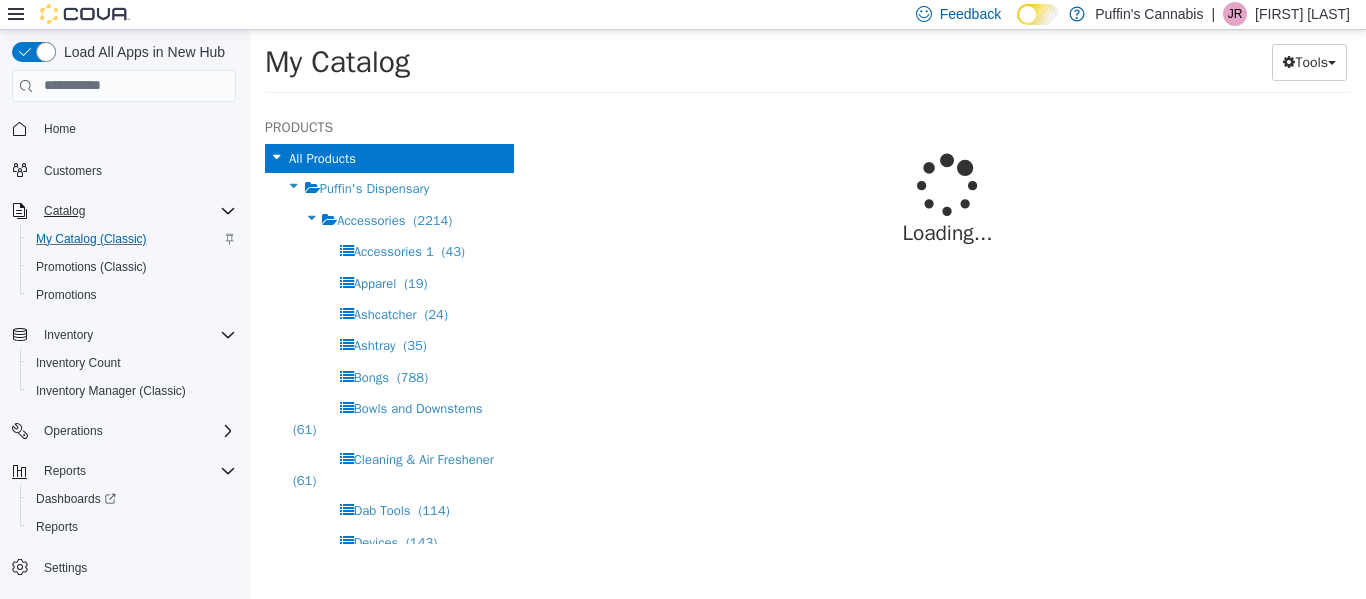 select on "**********" 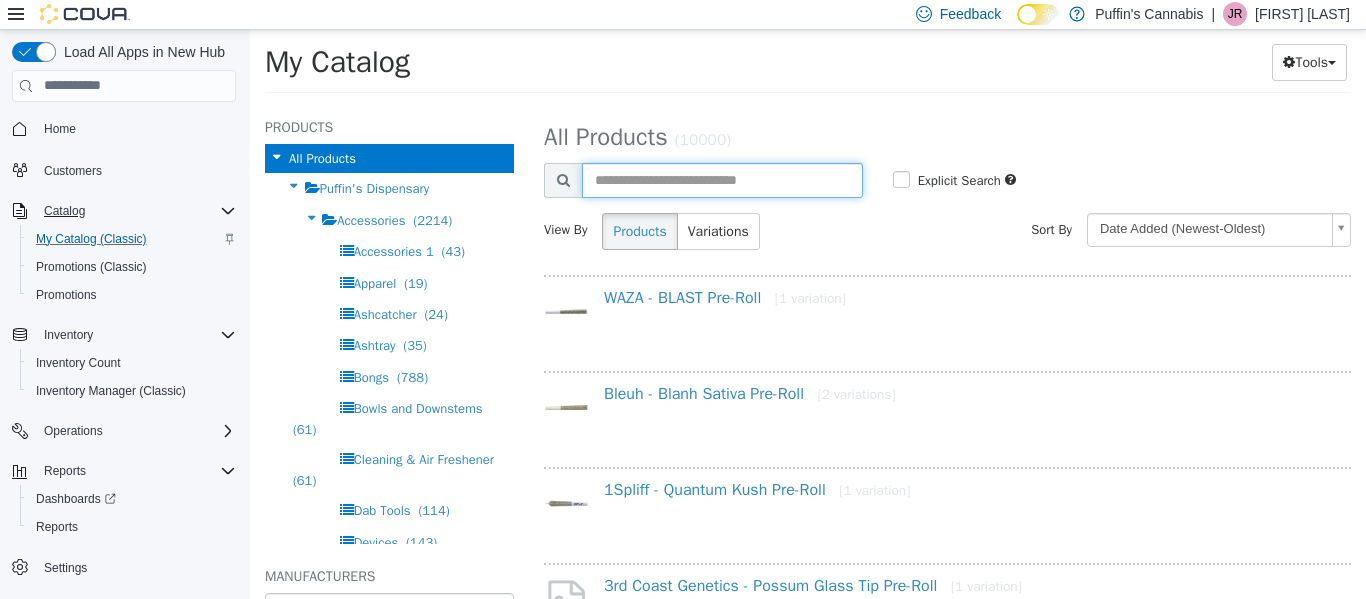click at bounding box center (722, 179) 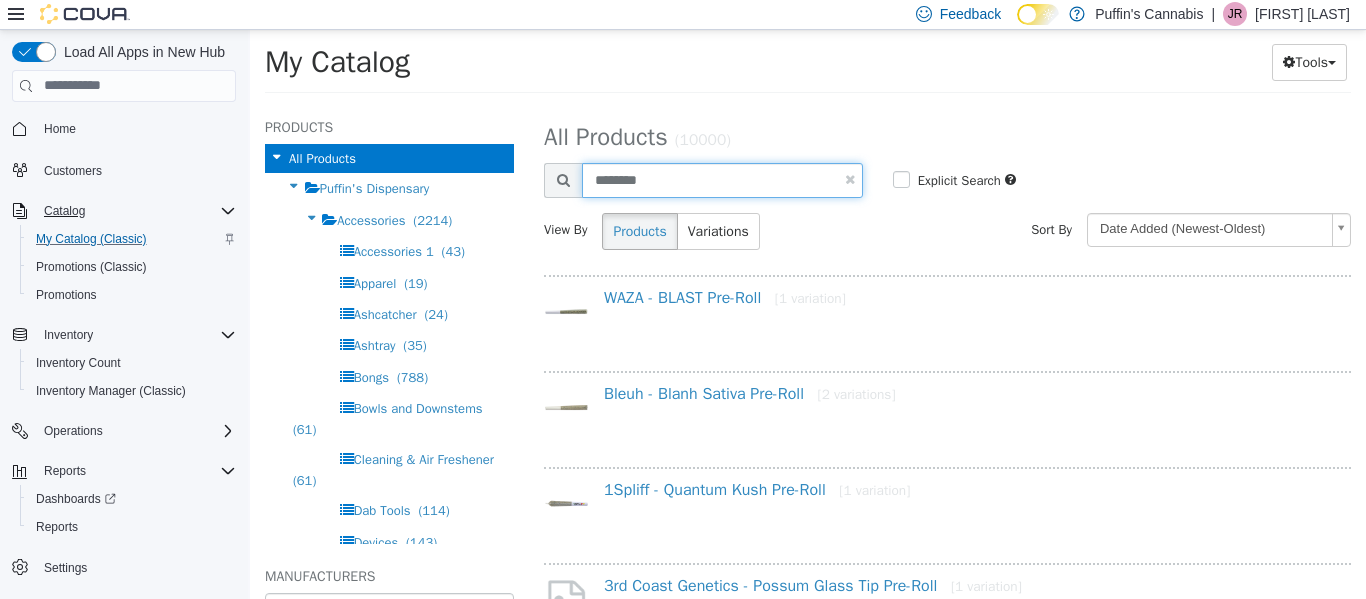 type on "********" 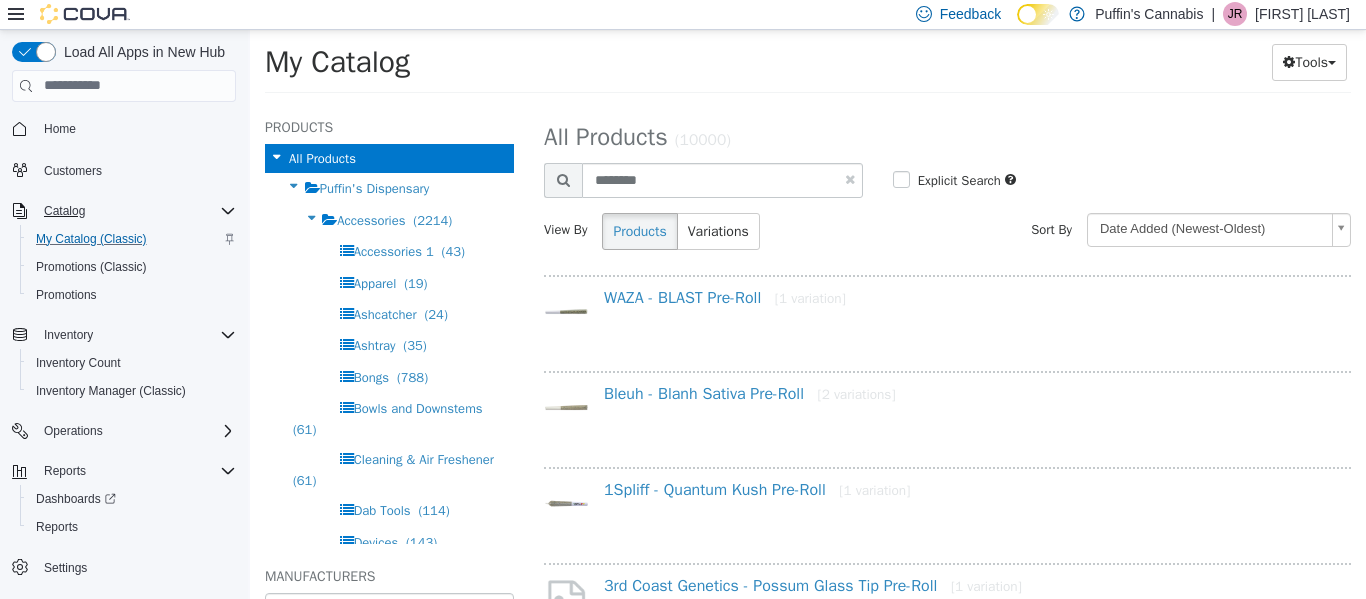 select on "**********" 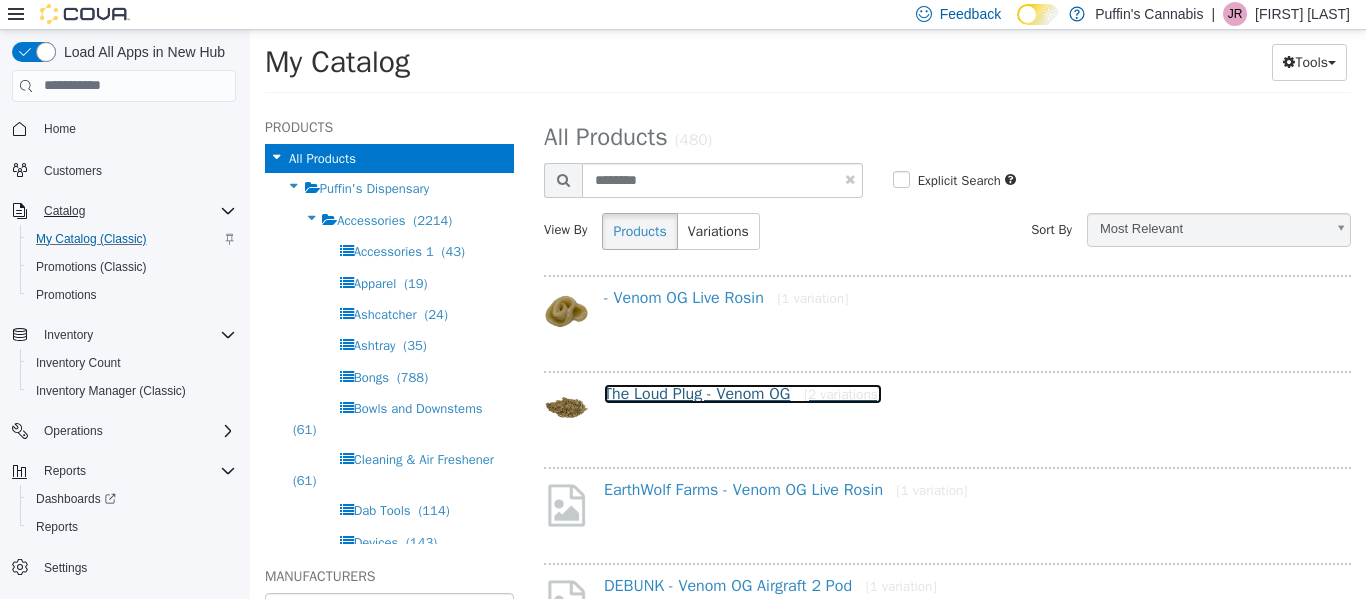 click on "The Loud Plug - Venom OG
[2 variations]" at bounding box center (743, 393) 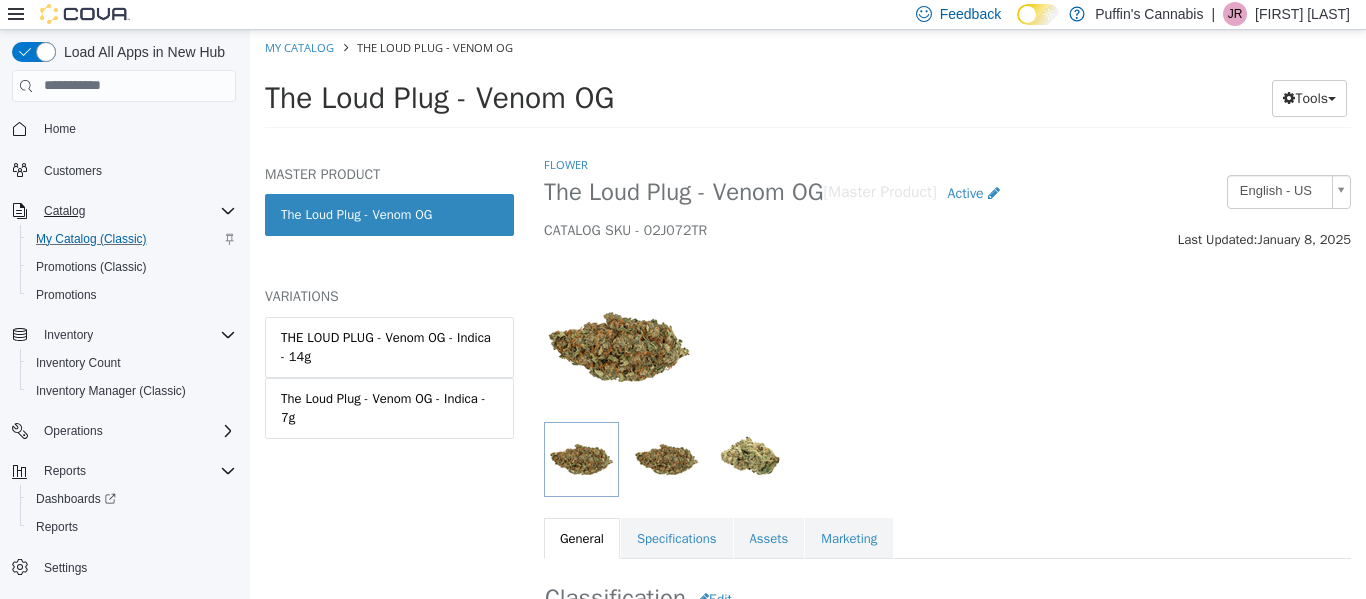 click at bounding box center [668, 346] 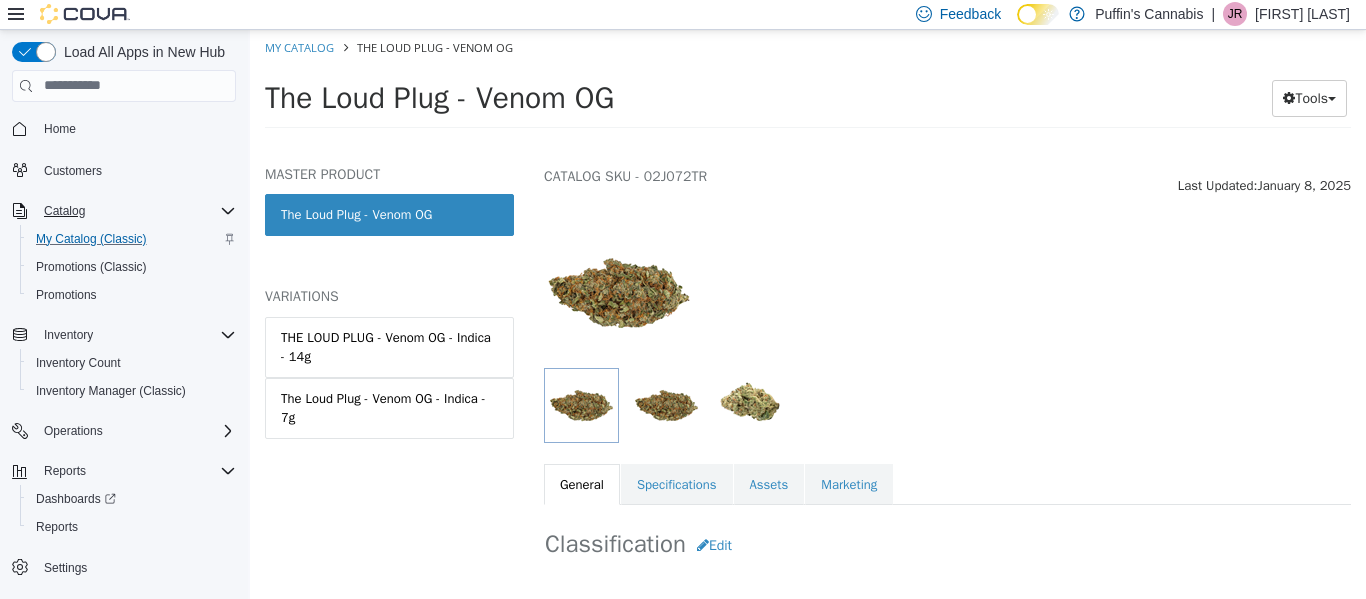 scroll, scrollTop: 80, scrollLeft: 0, axis: vertical 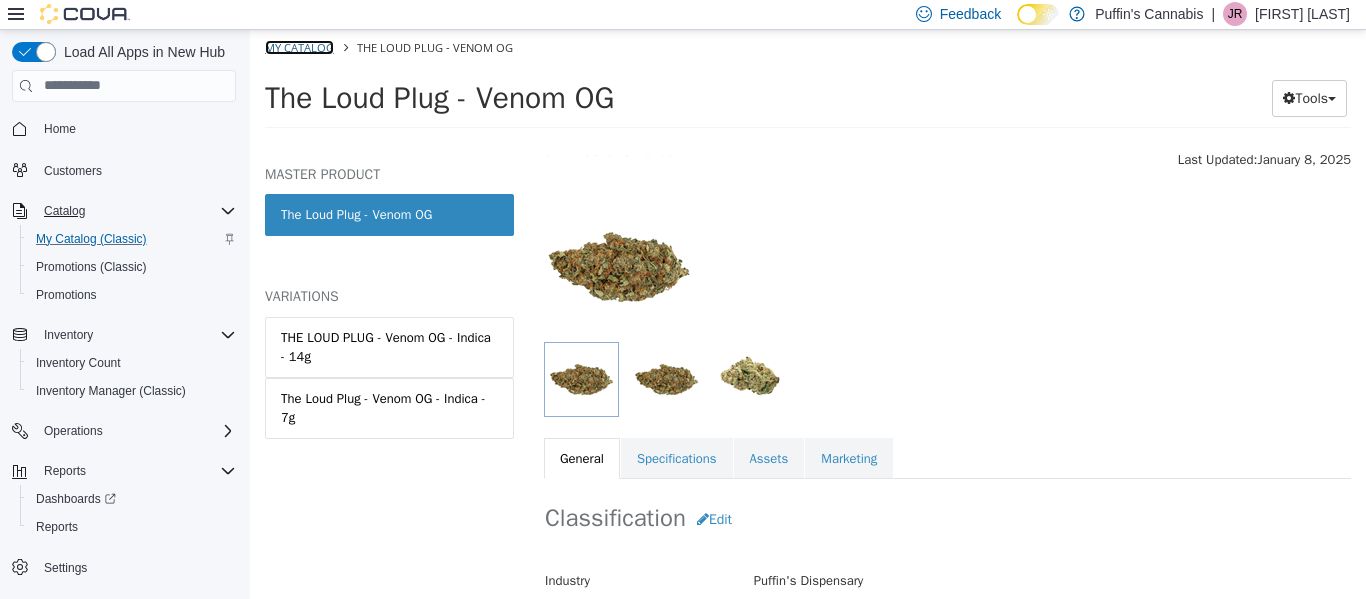 click on "My Catalog" at bounding box center (299, 46) 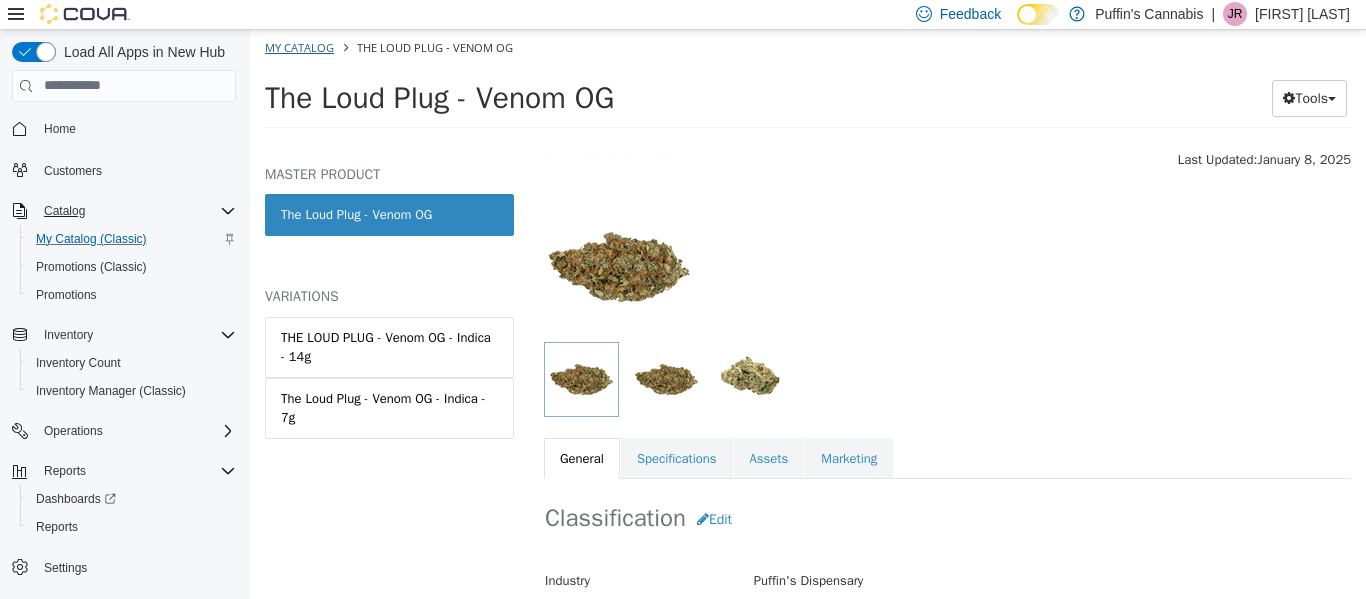 select on "**********" 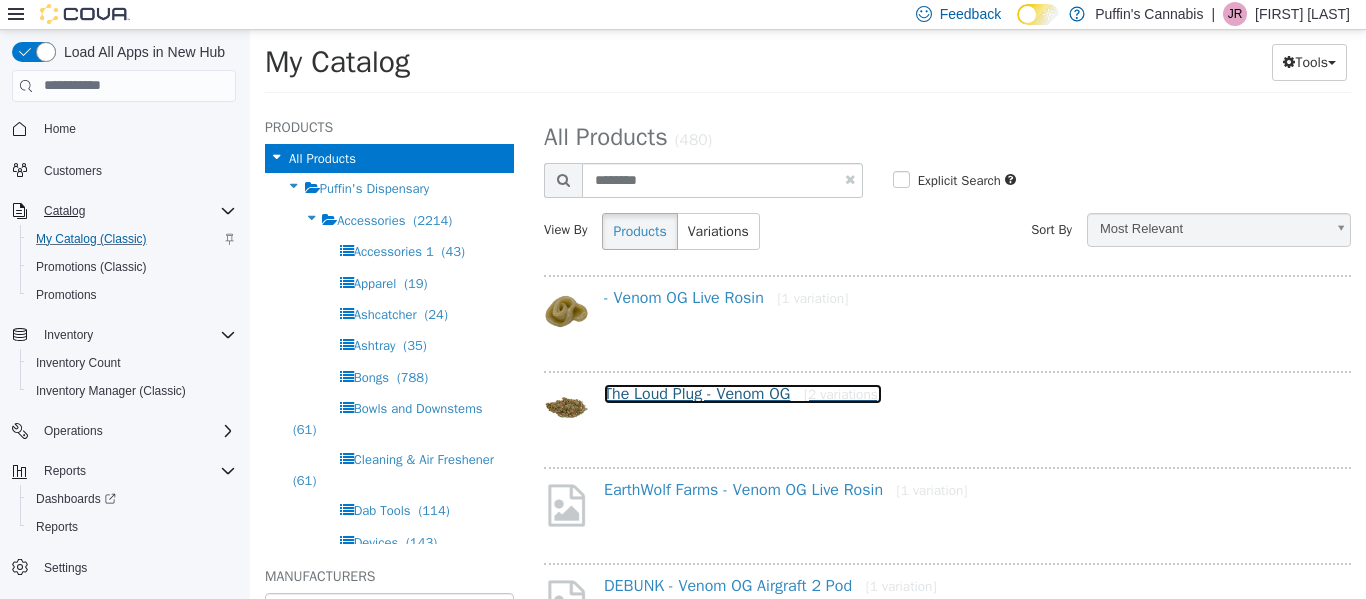 click on "The Loud Plug - Venom OG
[2 variations]" at bounding box center (743, 393) 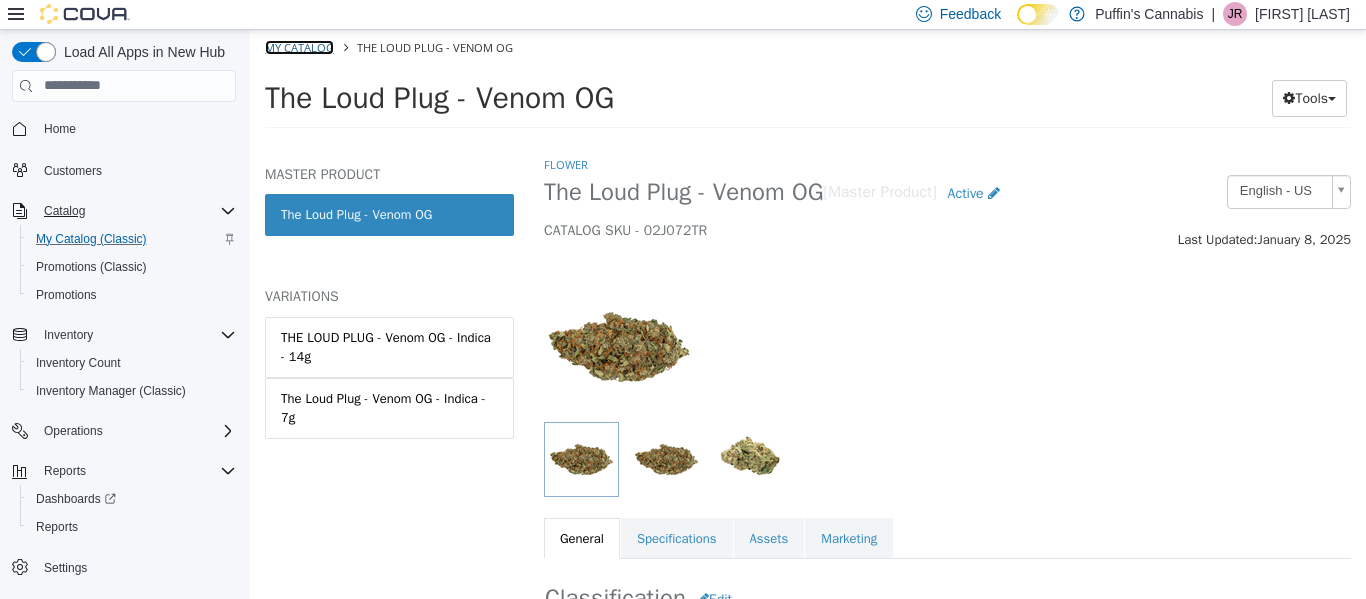 click on "My Catalog" at bounding box center (299, 46) 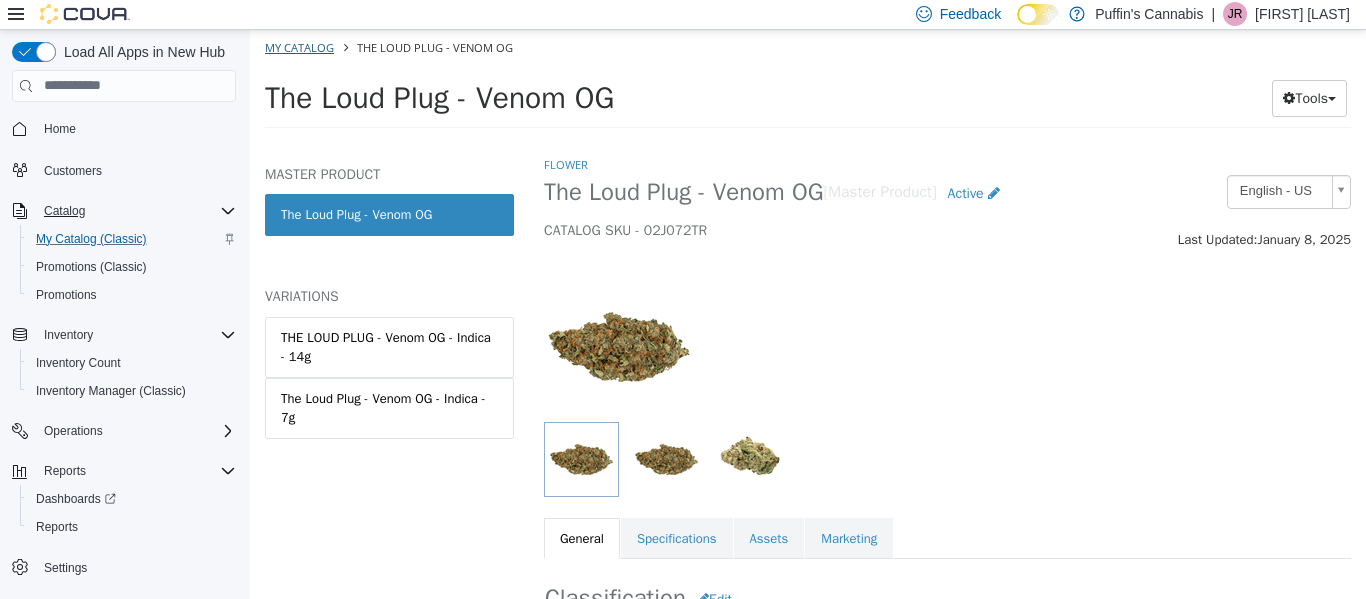 select on "**********" 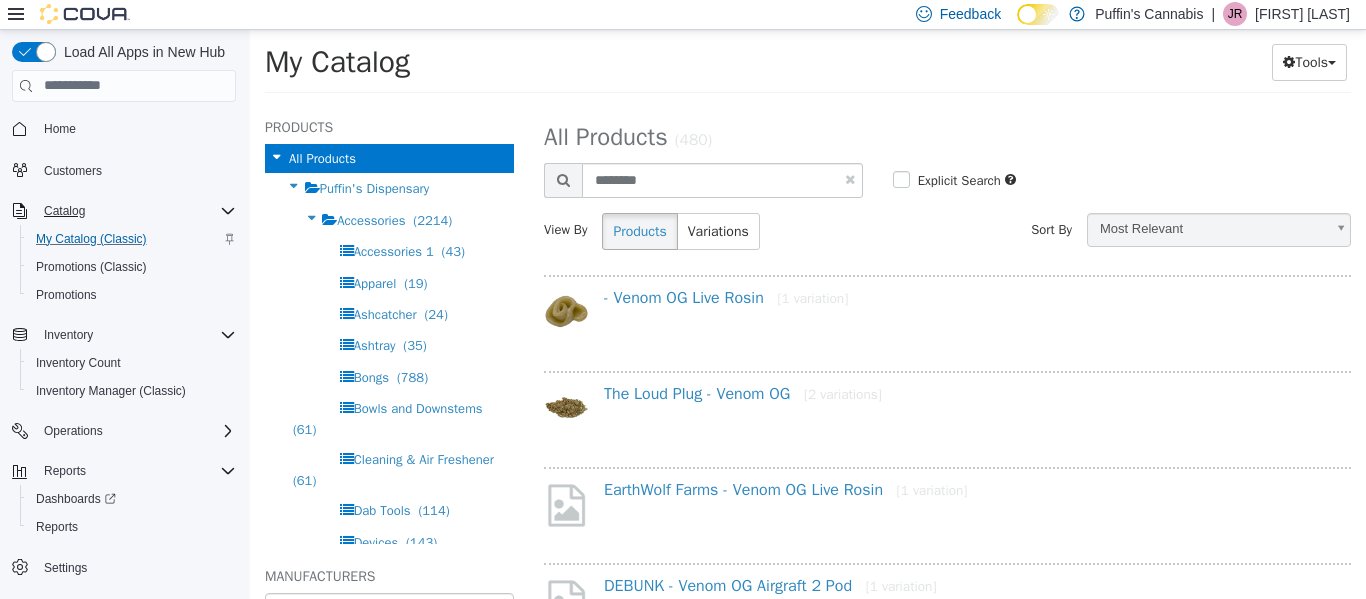 click on "View By Products Variations" at bounding box center [738, 238] 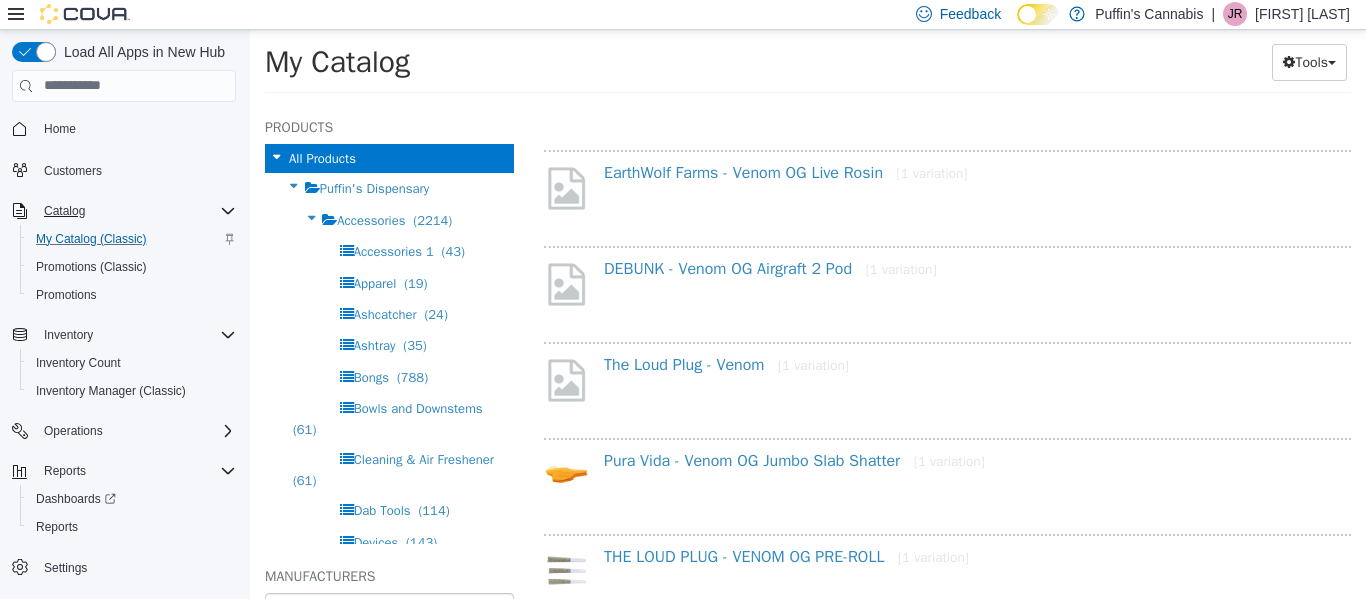 scroll, scrollTop: 320, scrollLeft: 0, axis: vertical 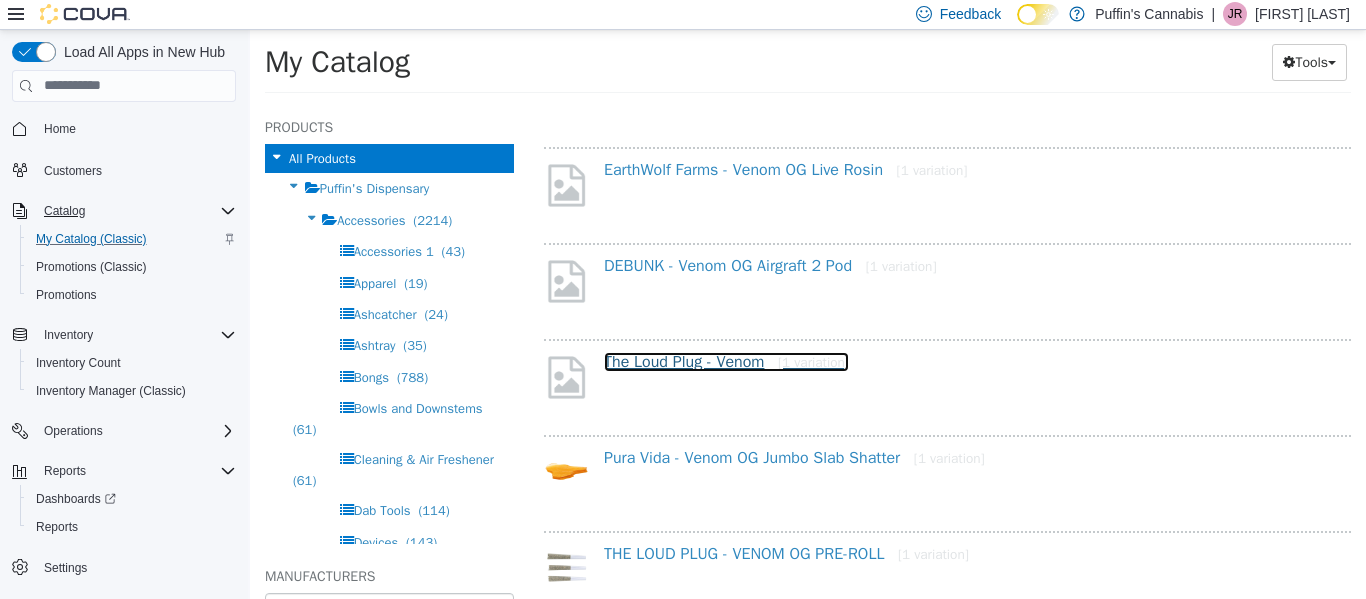 click on "The Loud Plug - Venom
[1 variation]" at bounding box center (726, 361) 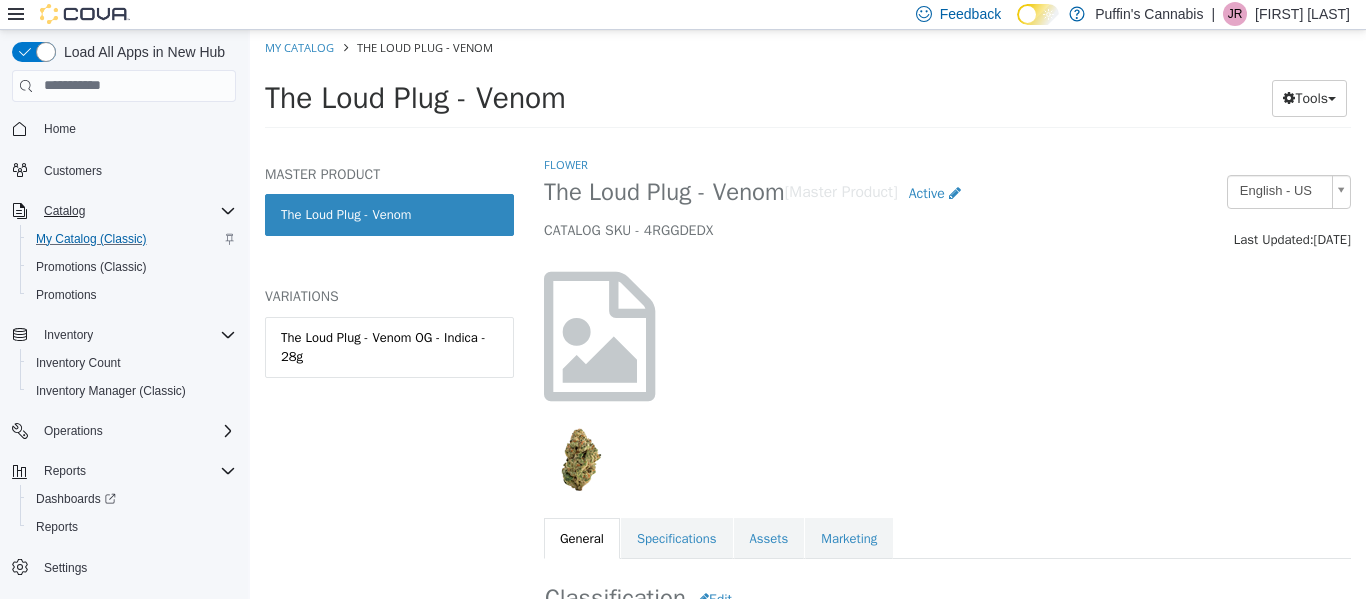 click at bounding box center (668, 346) 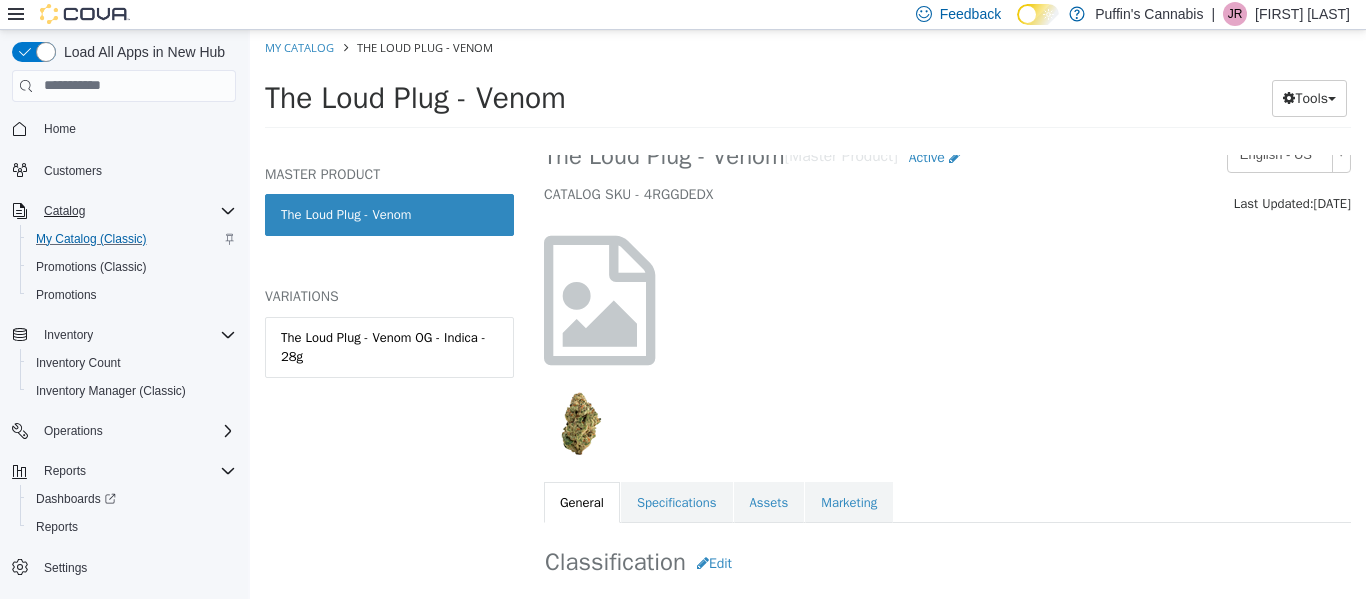scroll, scrollTop: 40, scrollLeft: 0, axis: vertical 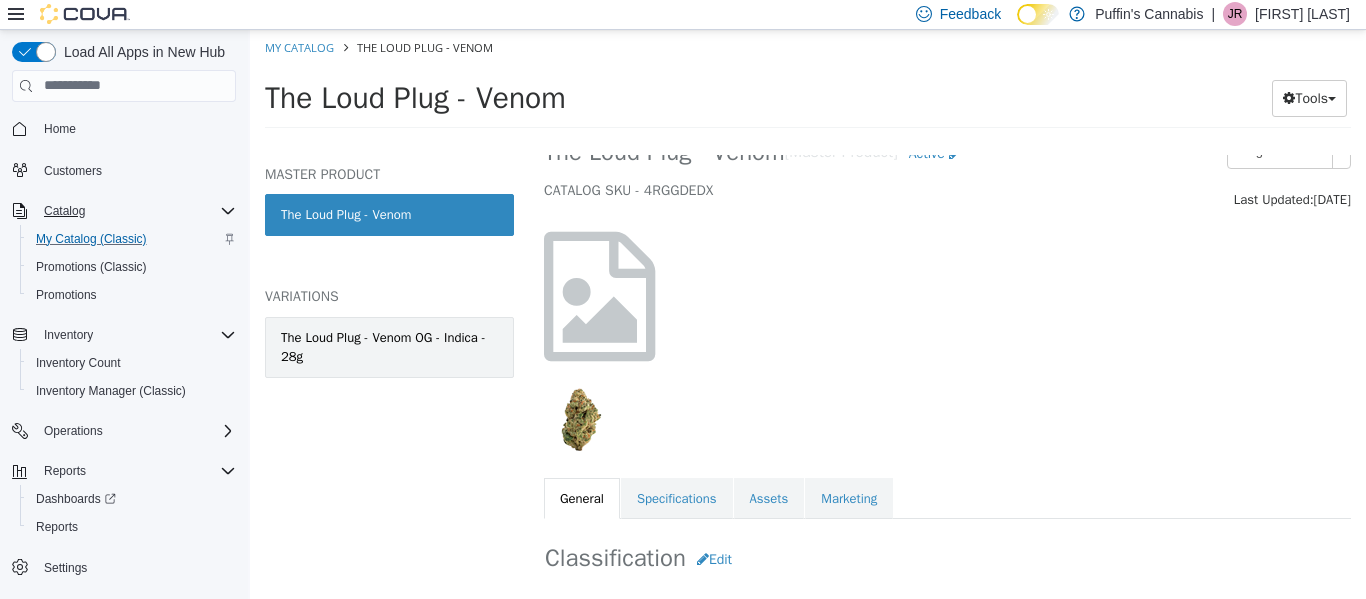 click on "The Loud Plug - Venom OG - Indica - 28g" at bounding box center (389, 346) 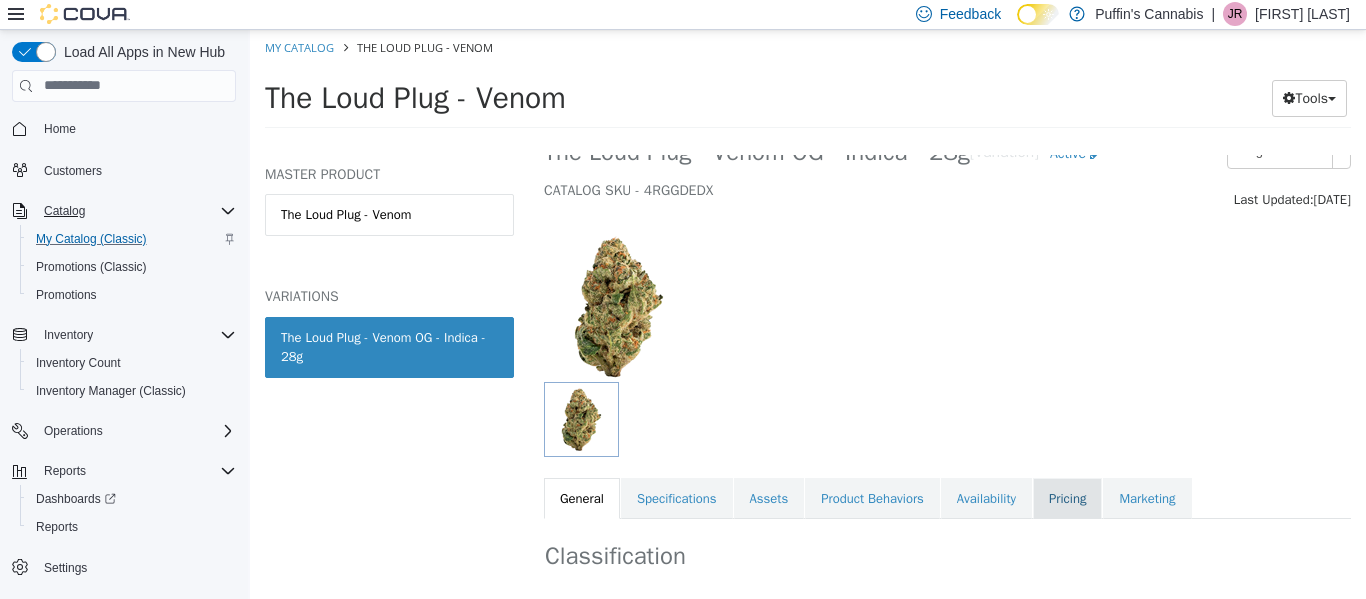 click on "Pricing" at bounding box center (1067, 498) 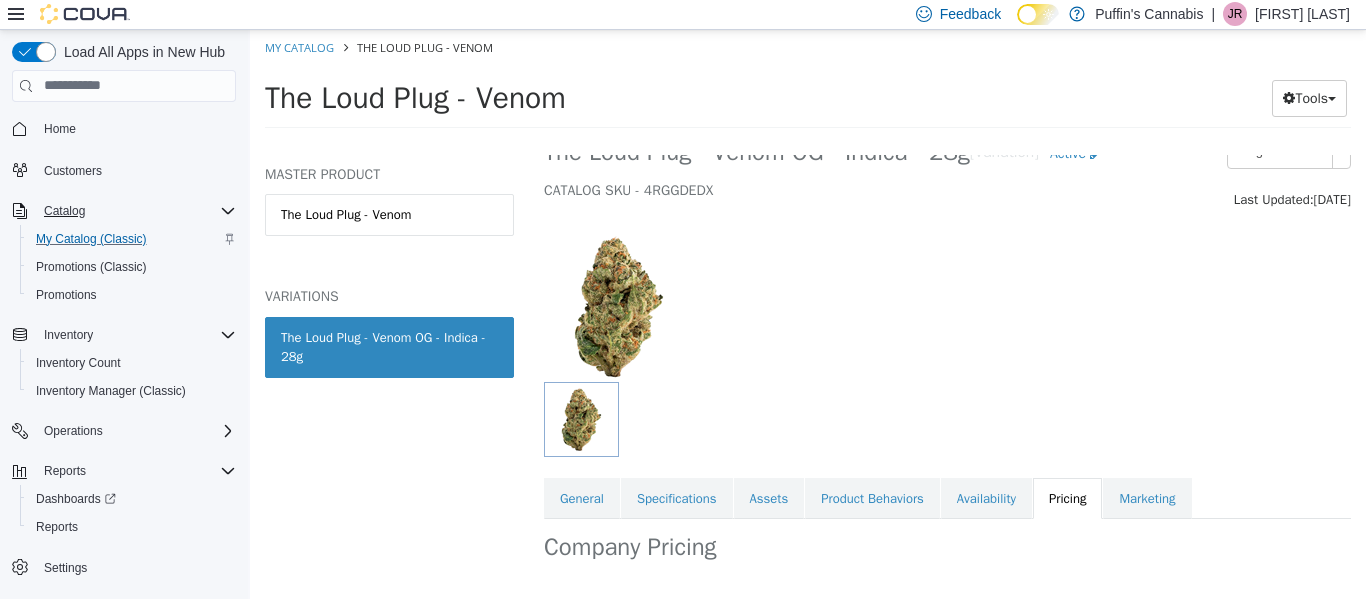 click at bounding box center [877, 418] 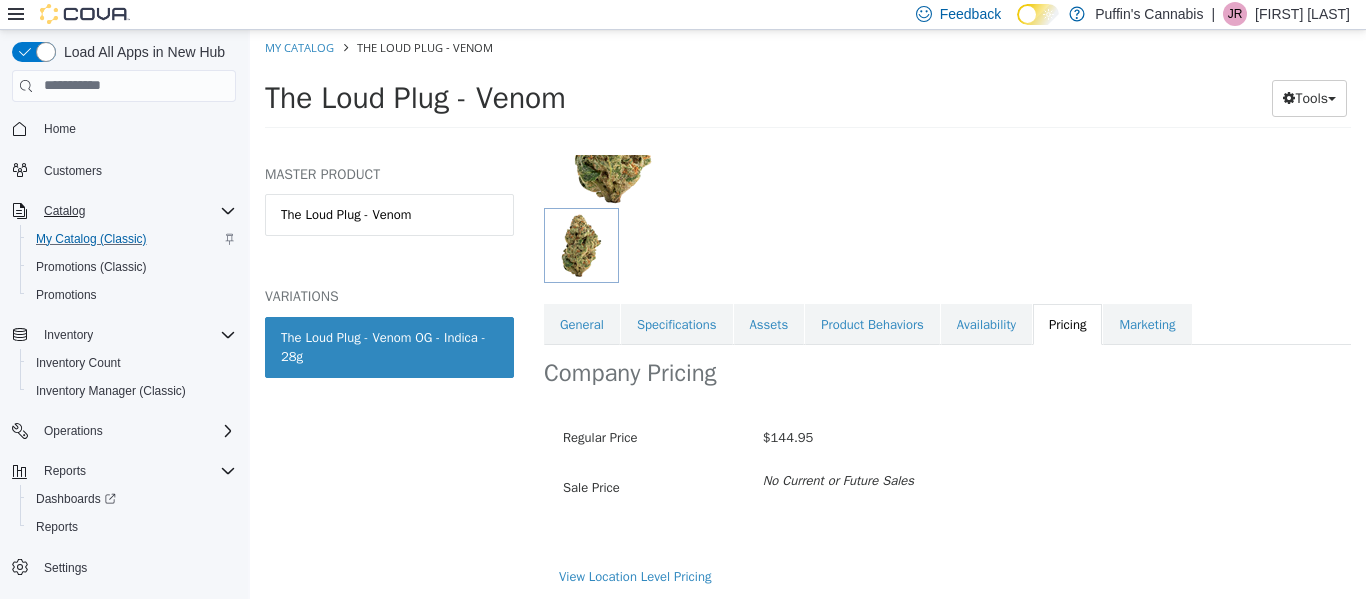 scroll, scrollTop: 217, scrollLeft: 0, axis: vertical 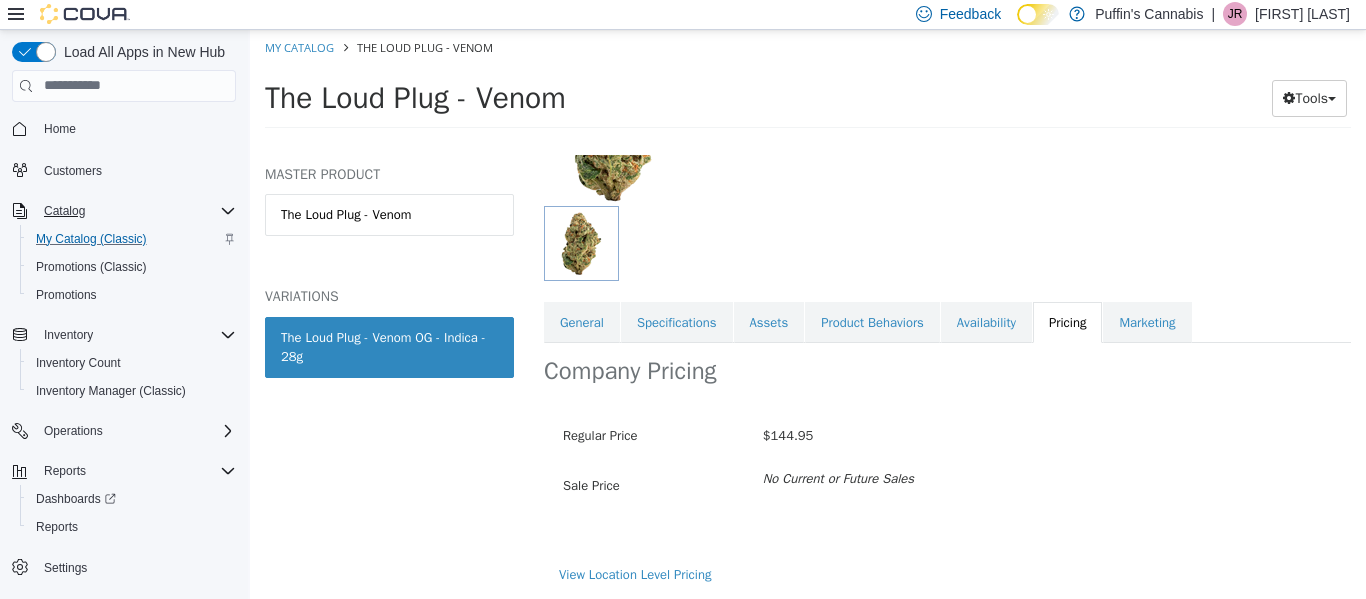 click on "Flower
The Loud Plug - Venom OG - Indica - 28g
[Variation] Active   CATALOG SKU - 4RGGDEDX     English - US                             Last Updated:  [DATE]
General Specifications Assets Product Behaviors Availability Pricing
Marketing Company Pricing
Regular Price $144.95
Sale Price No Current or Future Sales View Location Level Pricing" at bounding box center [947, 376] 